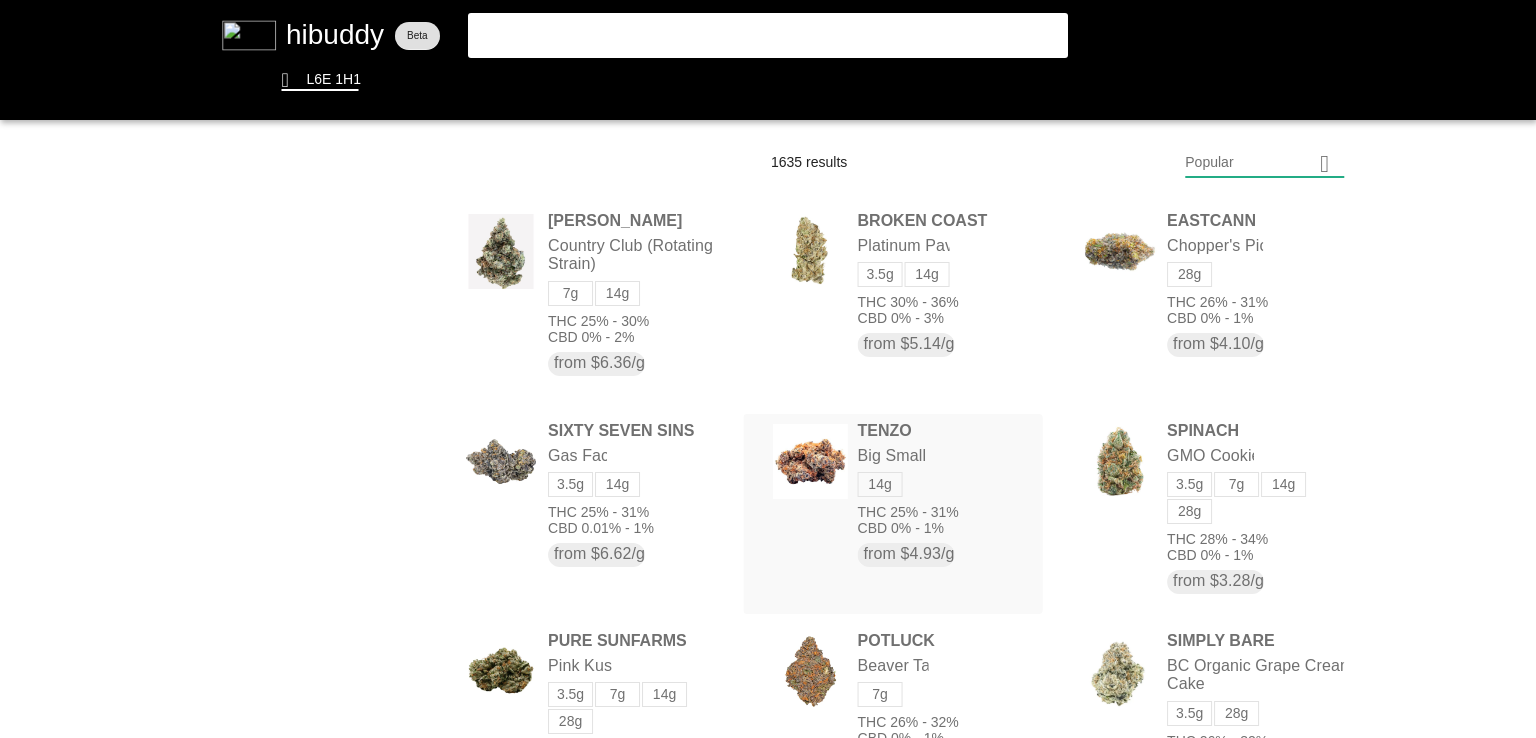 scroll, scrollTop: 0, scrollLeft: 0, axis: both 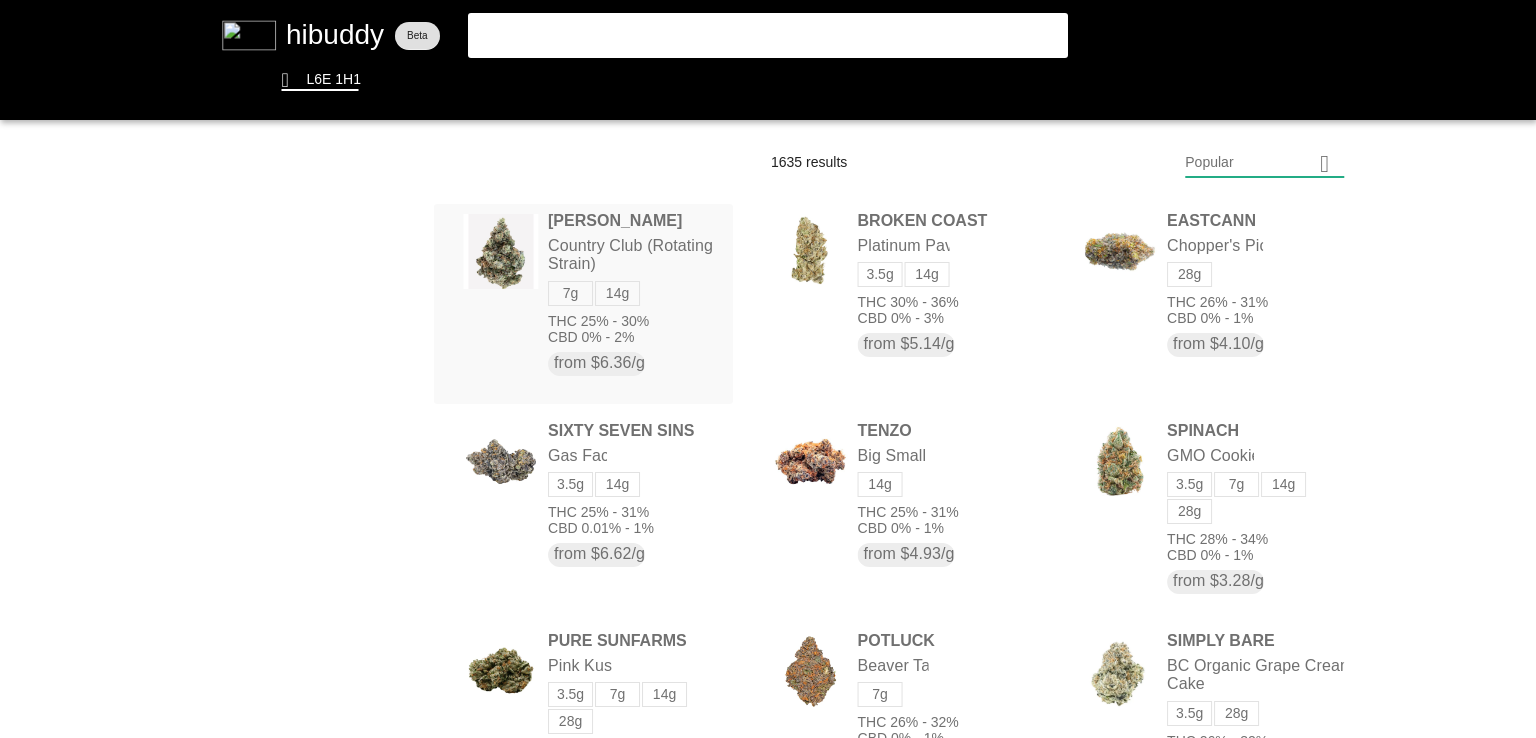 click at bounding box center (768, 369) 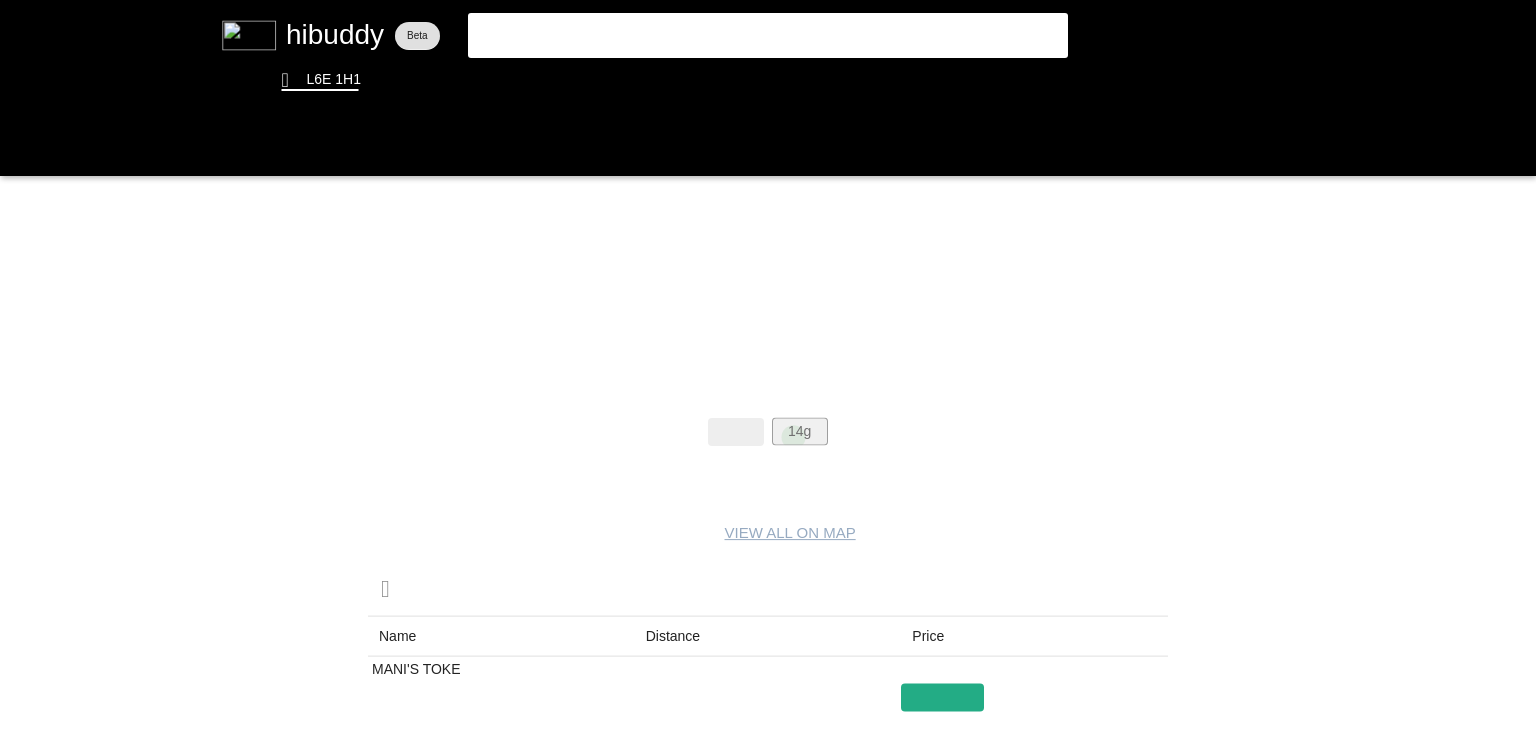 click at bounding box center (768, 369) 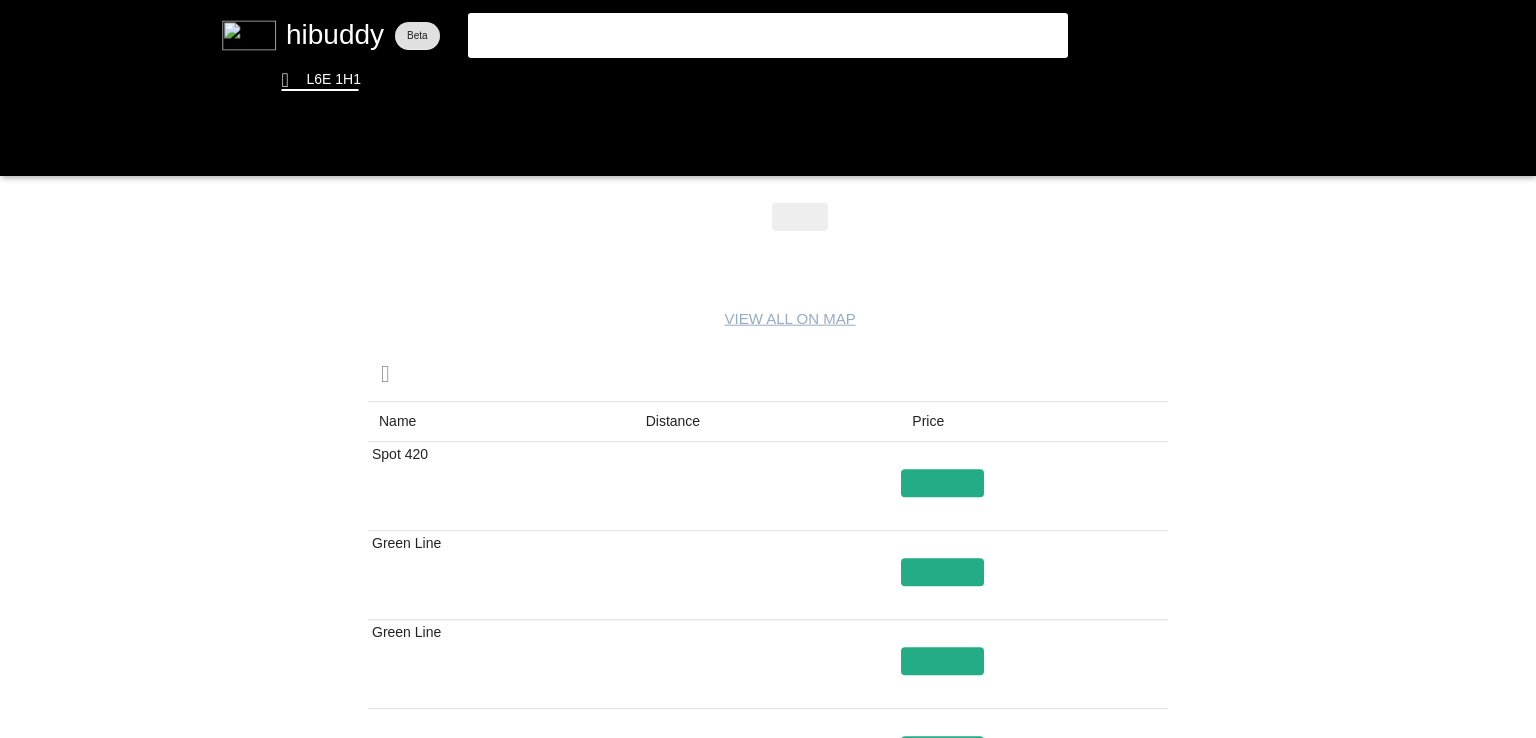 click at bounding box center (768, 369) 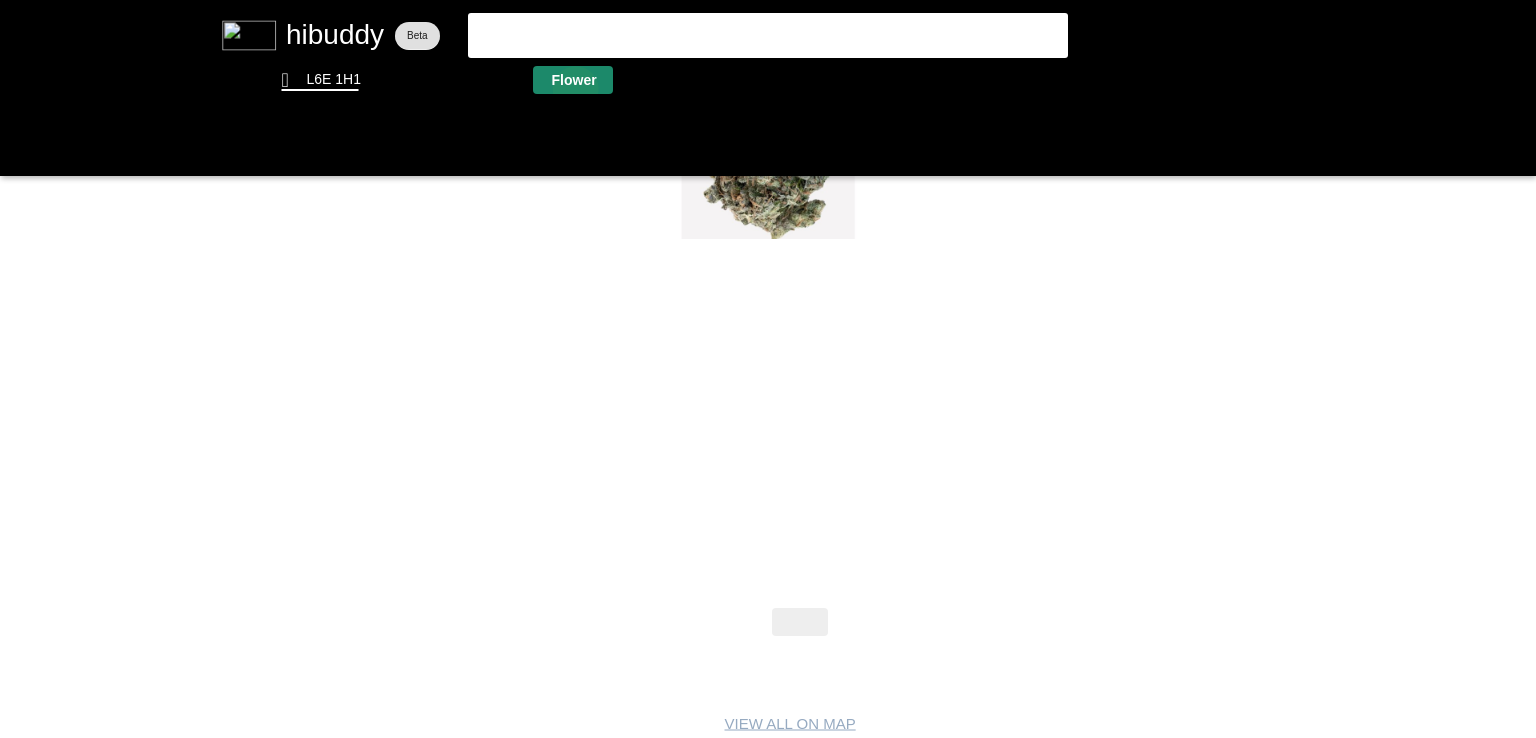click at bounding box center (768, 369) 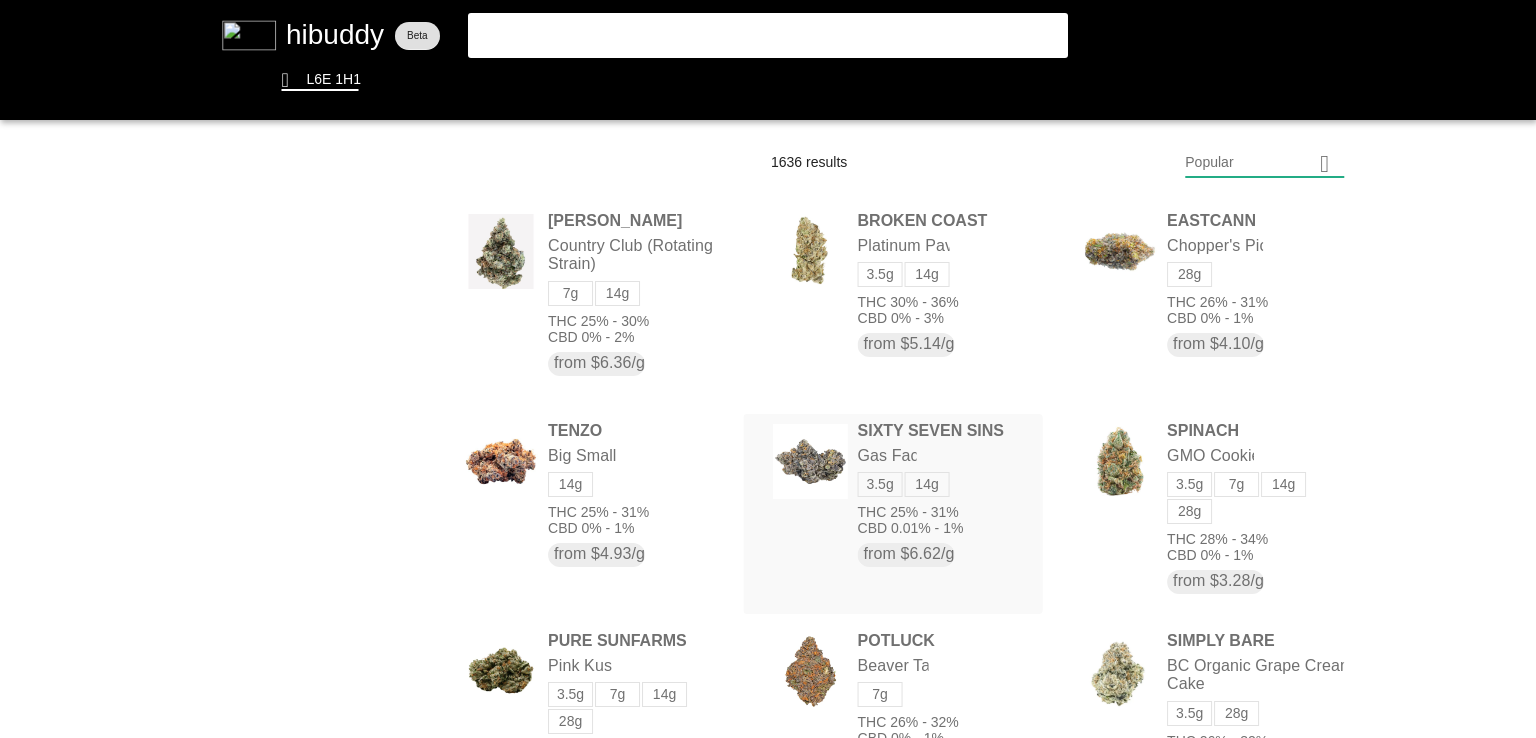 click at bounding box center (768, 369) 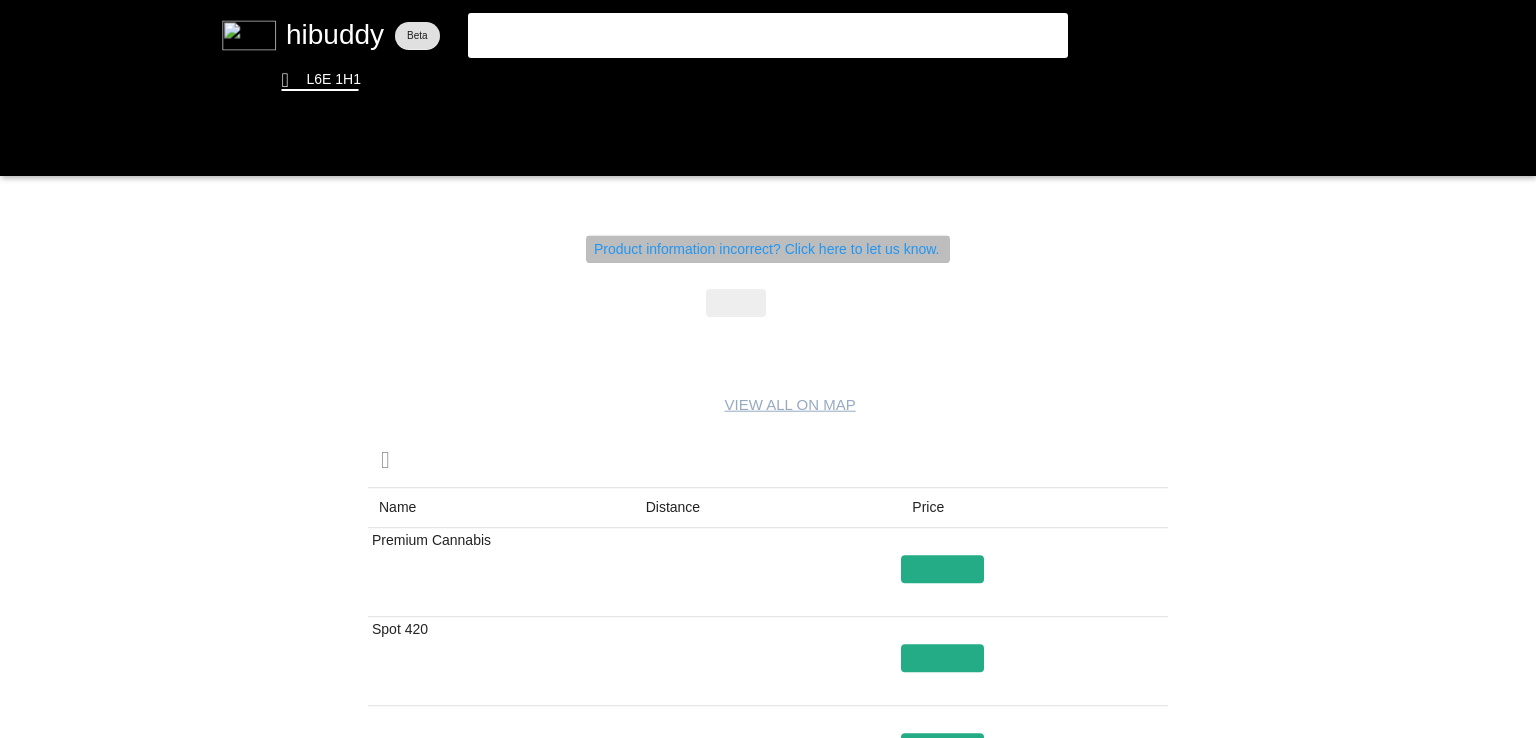click at bounding box center (768, 369) 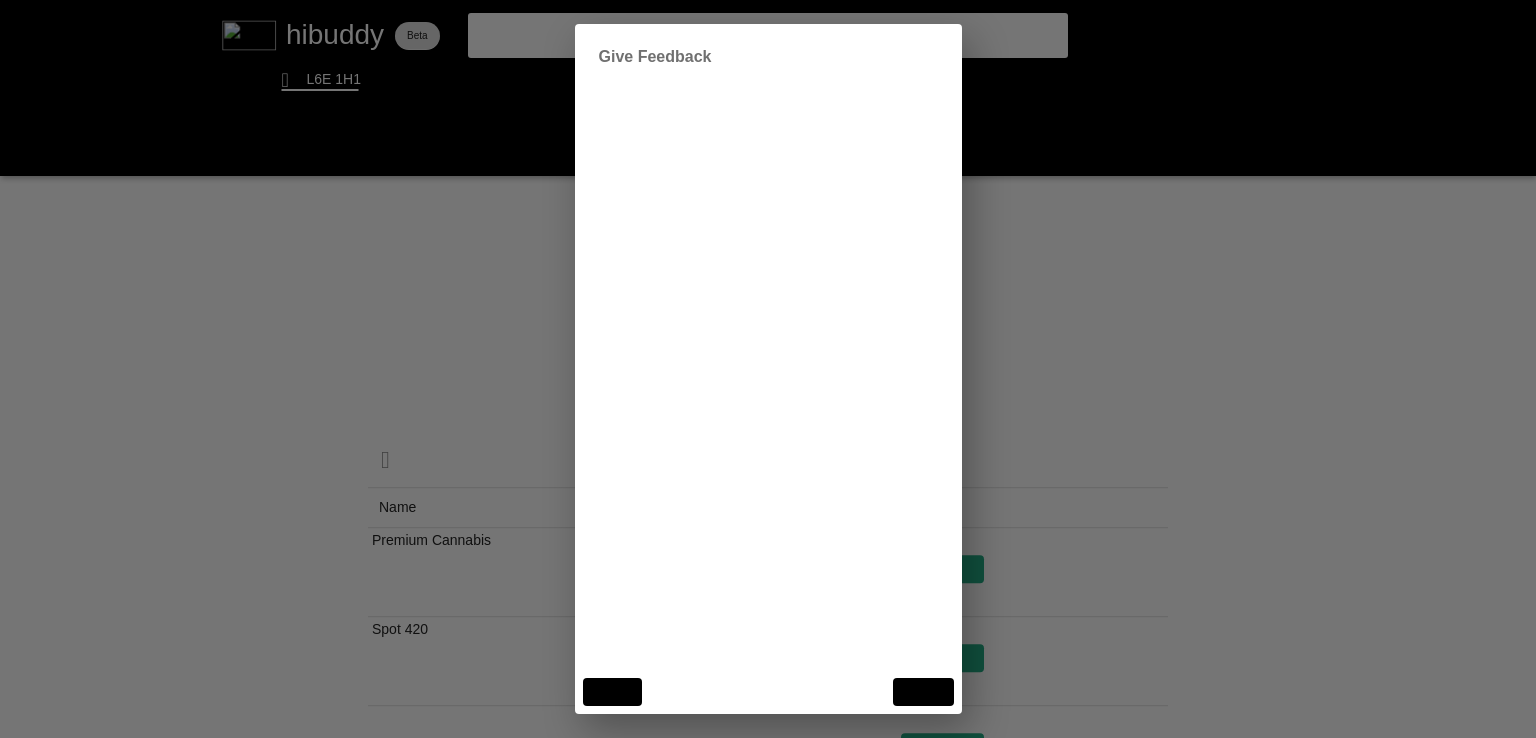 click at bounding box center (768, 369) 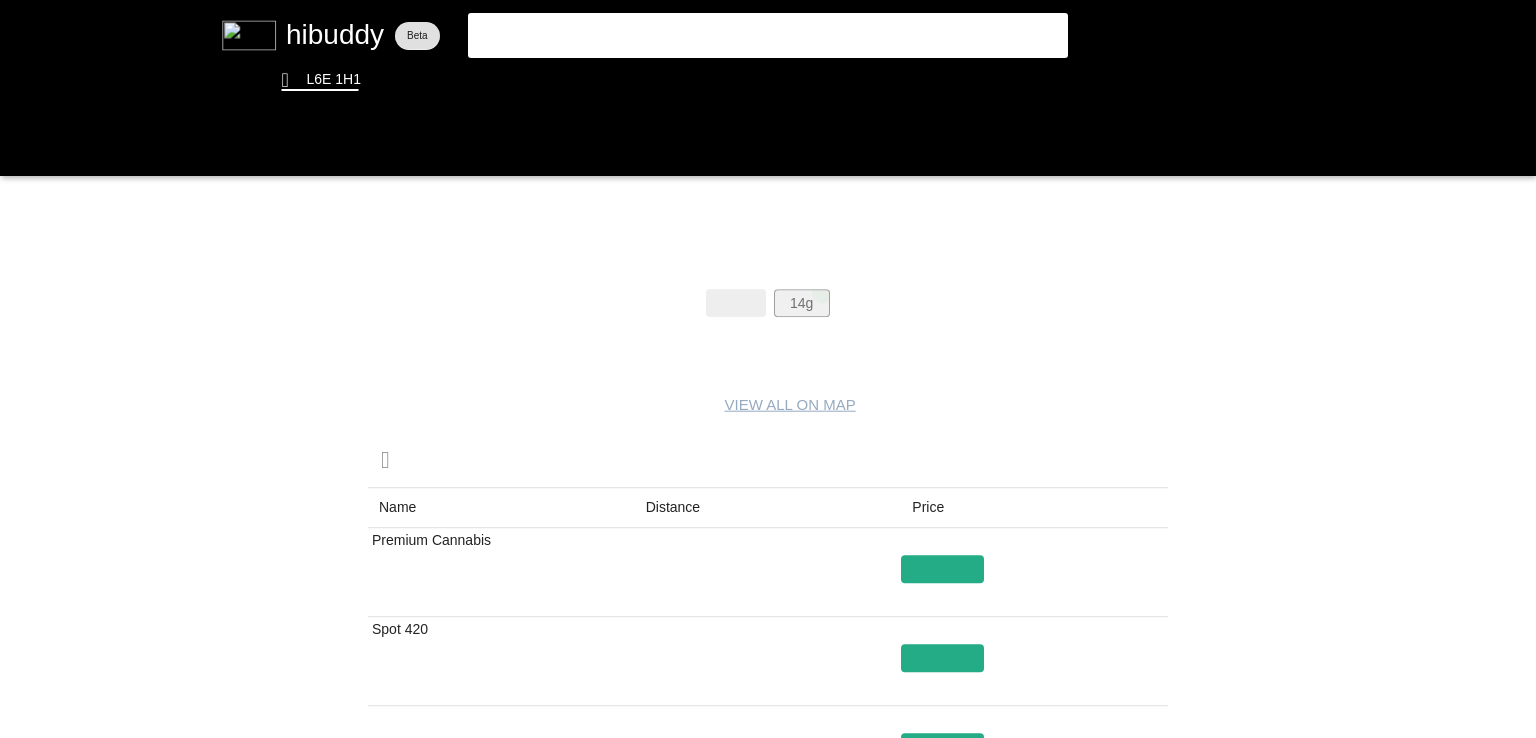 click at bounding box center [768, 369] 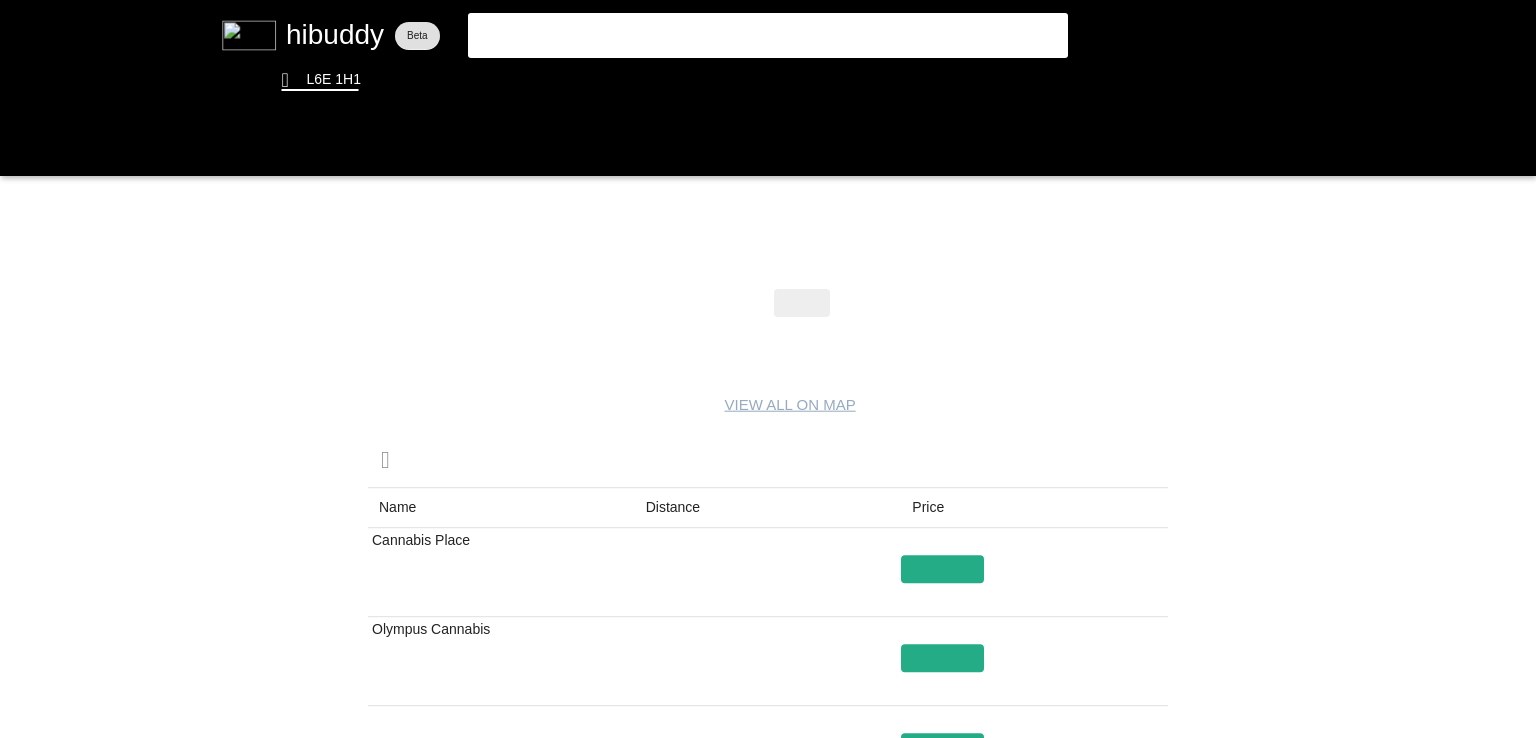 click at bounding box center [768, 369] 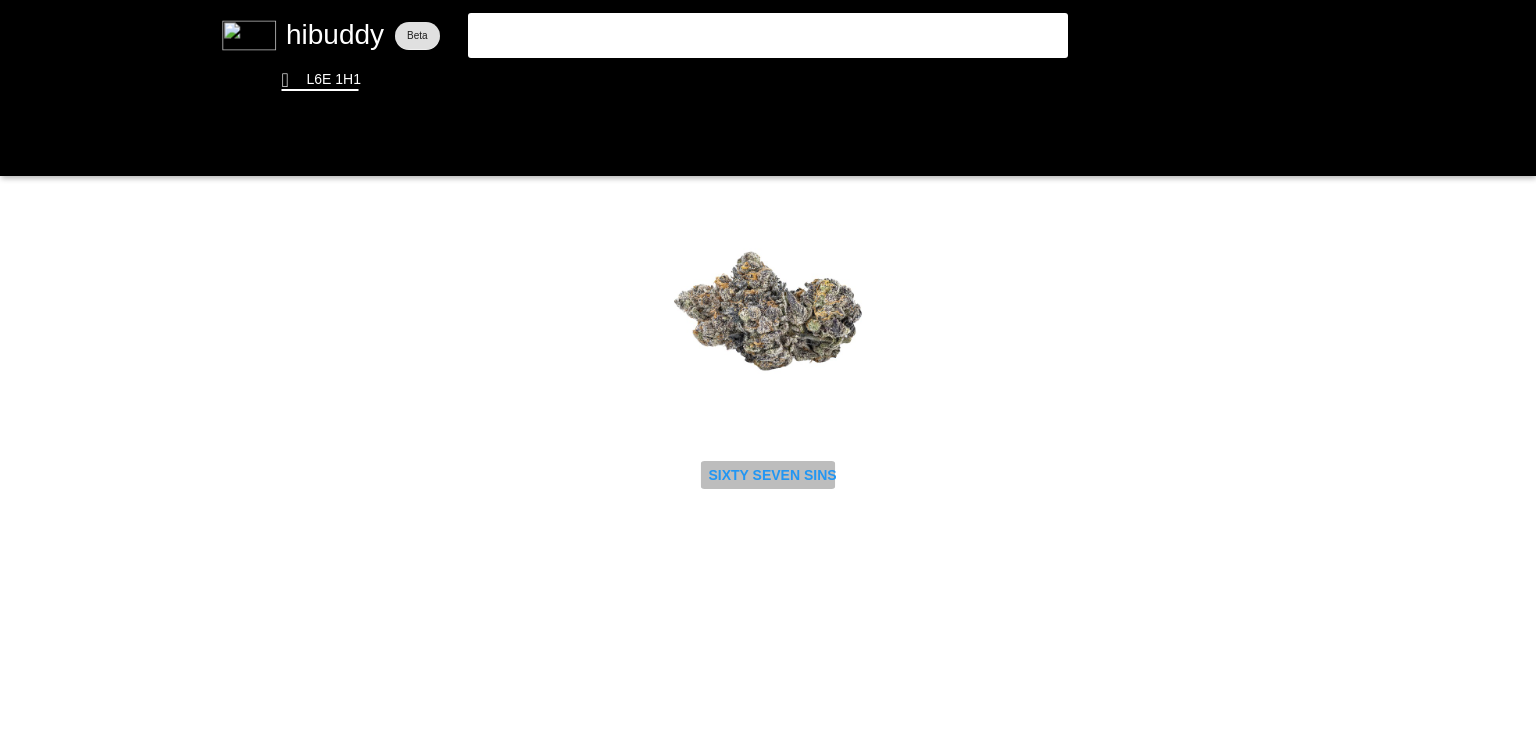 click at bounding box center (768, 369) 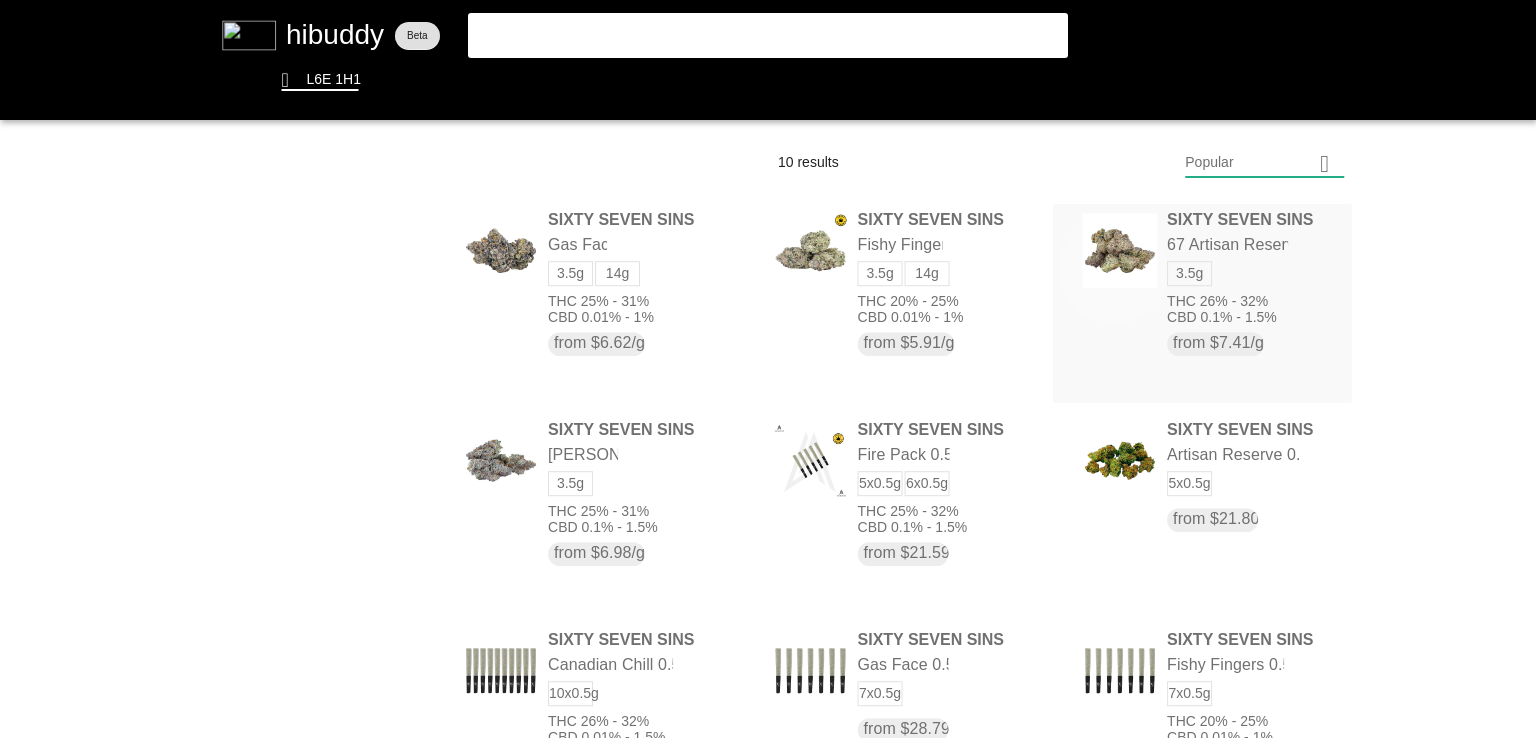 click at bounding box center [768, 369] 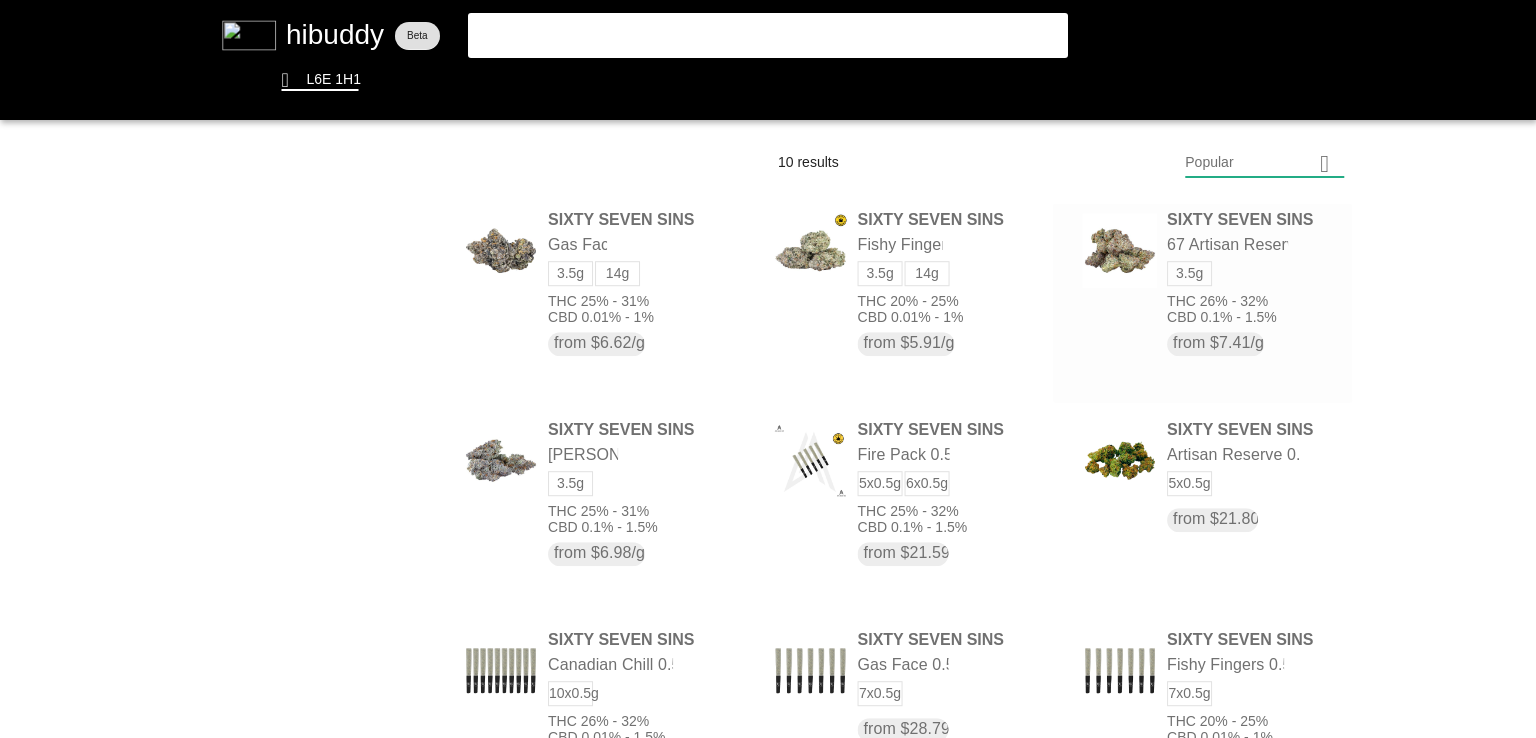 drag, startPoint x: 1113, startPoint y: 269, endPoint x: 1102, endPoint y: 276, distance: 13.038404 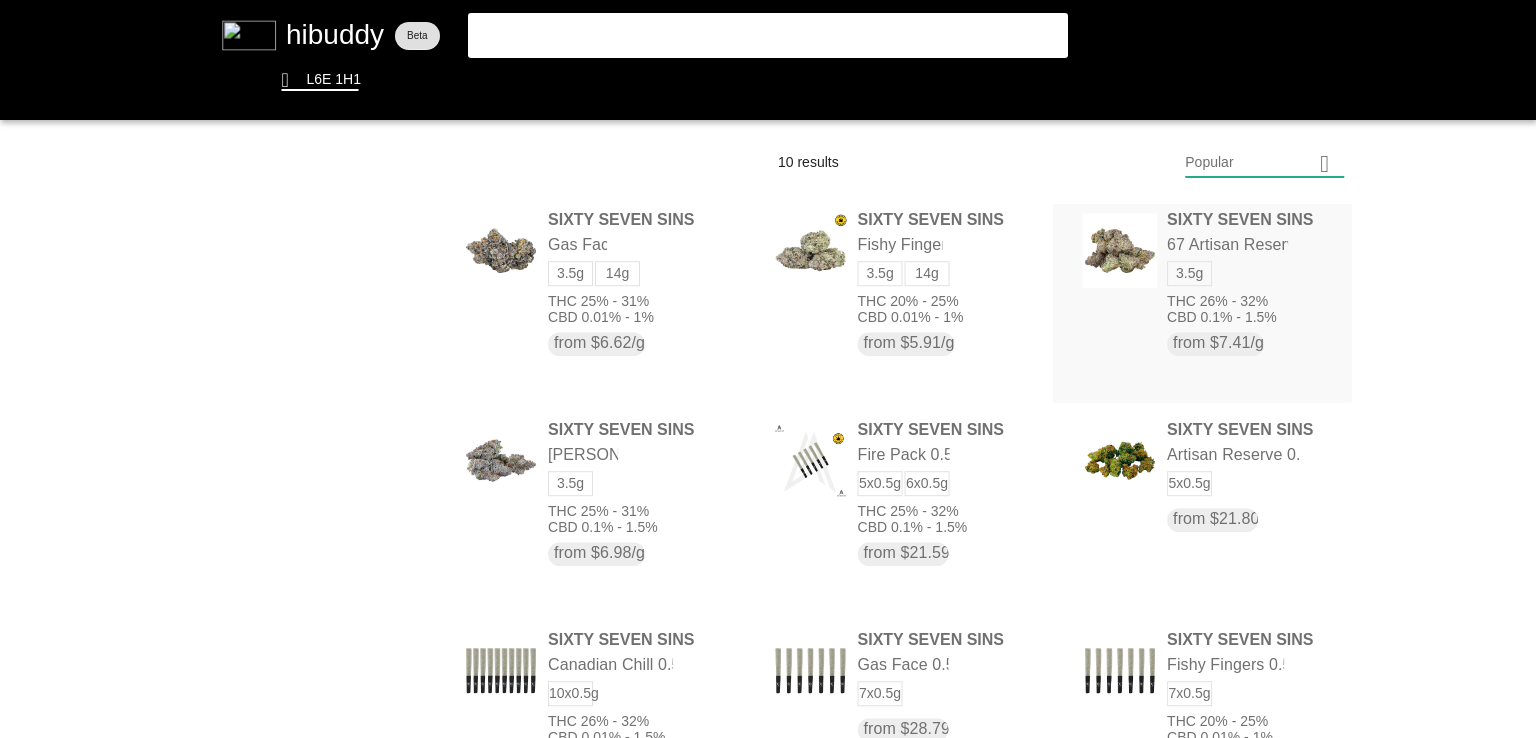 click at bounding box center [768, 369] 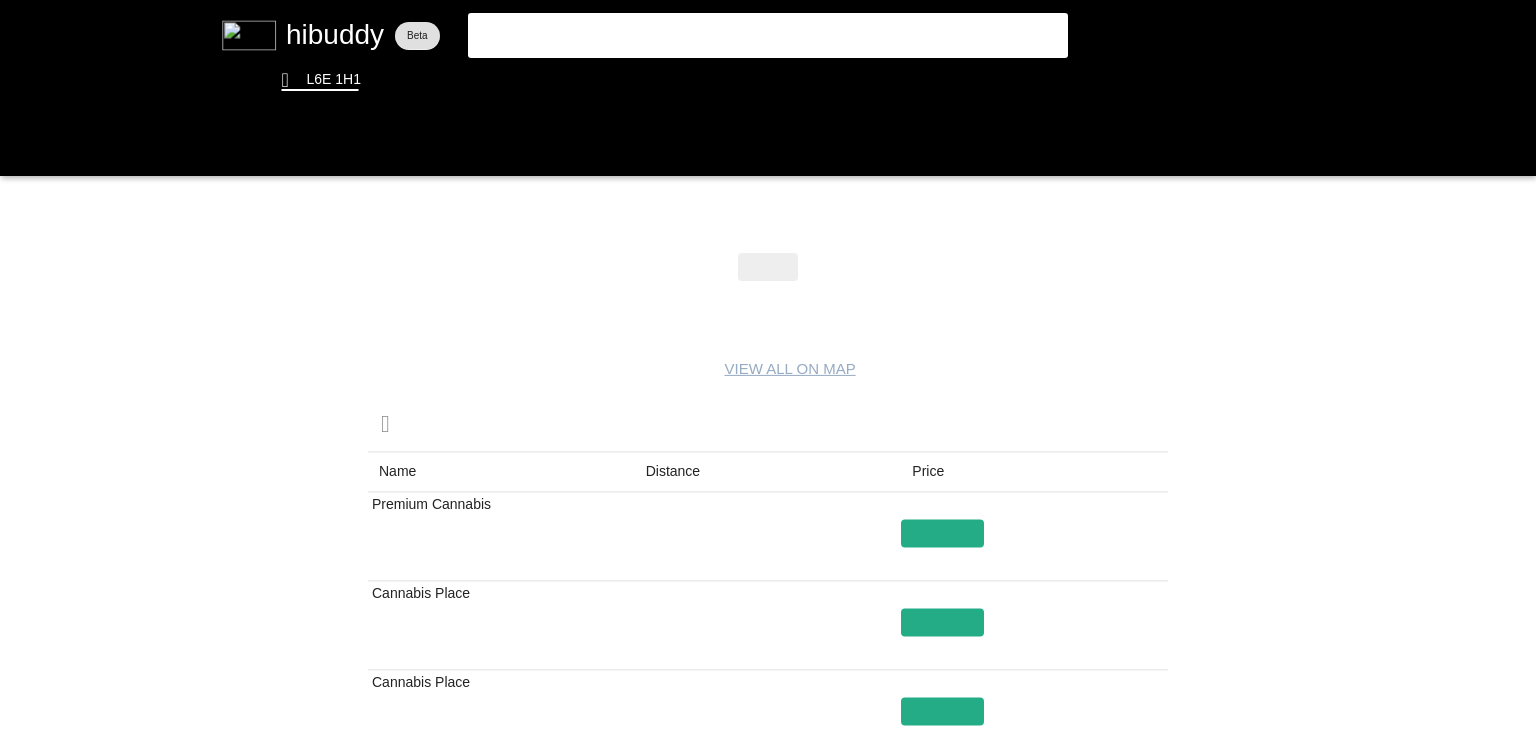 click at bounding box center [768, 369] 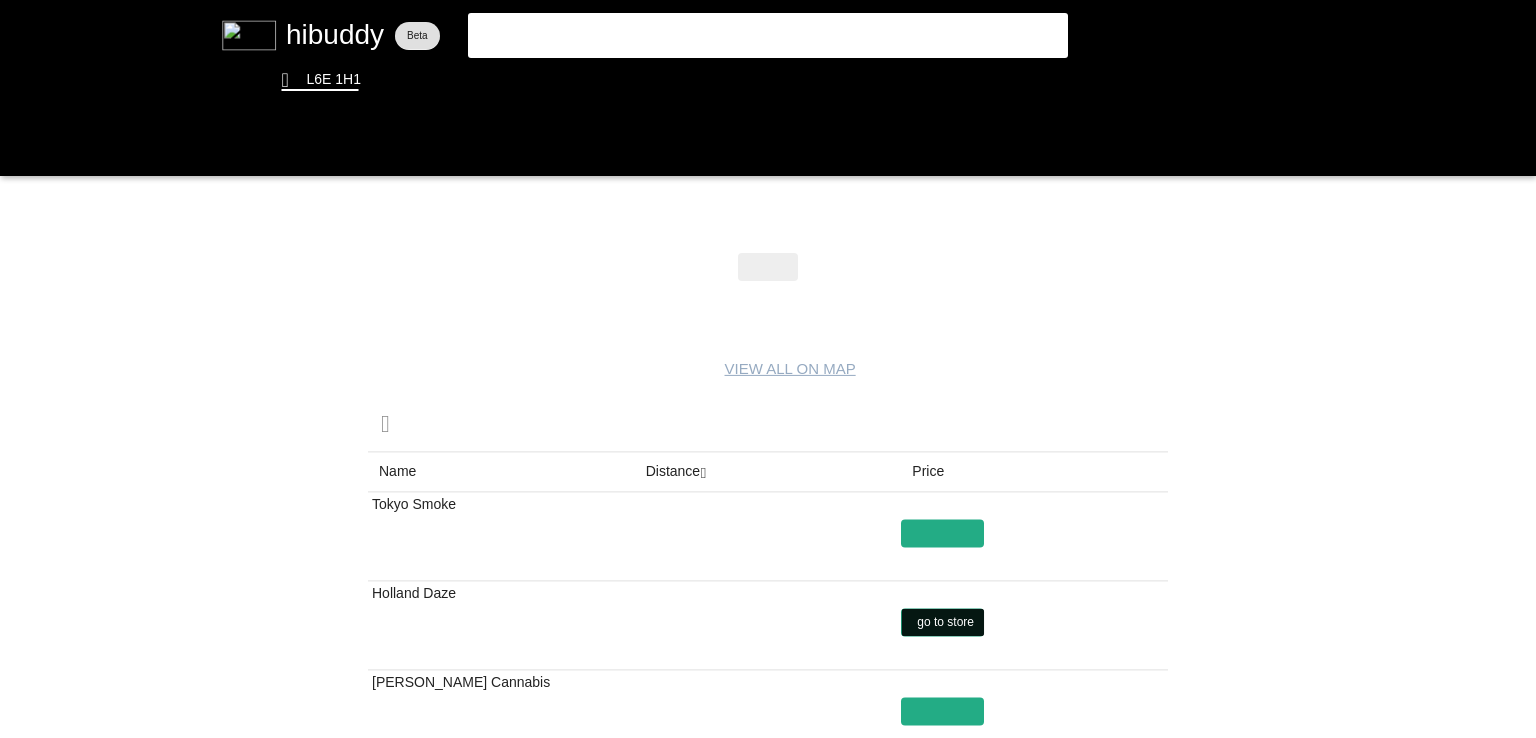 click at bounding box center (768, 369) 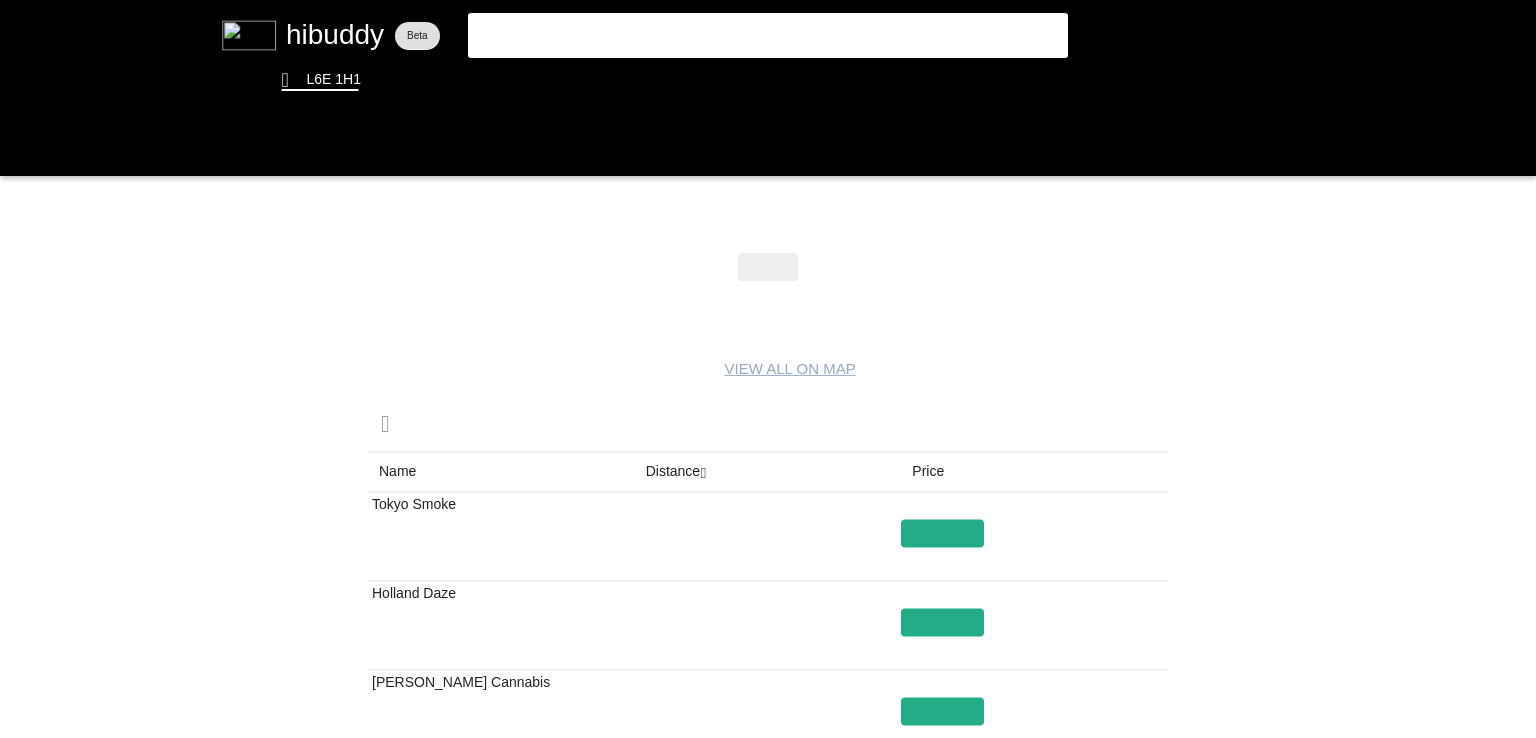 click at bounding box center [768, 369] 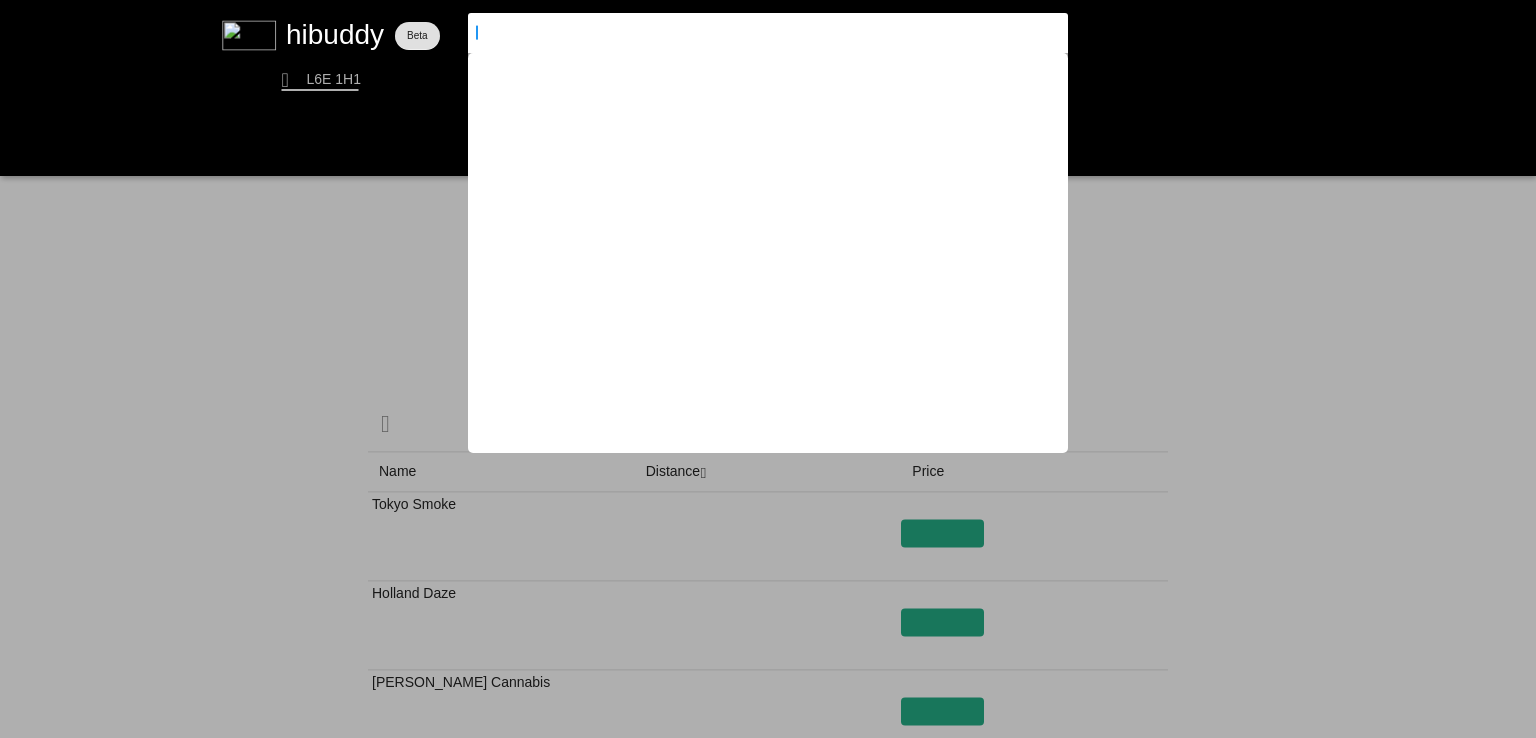 click at bounding box center (751, 33) 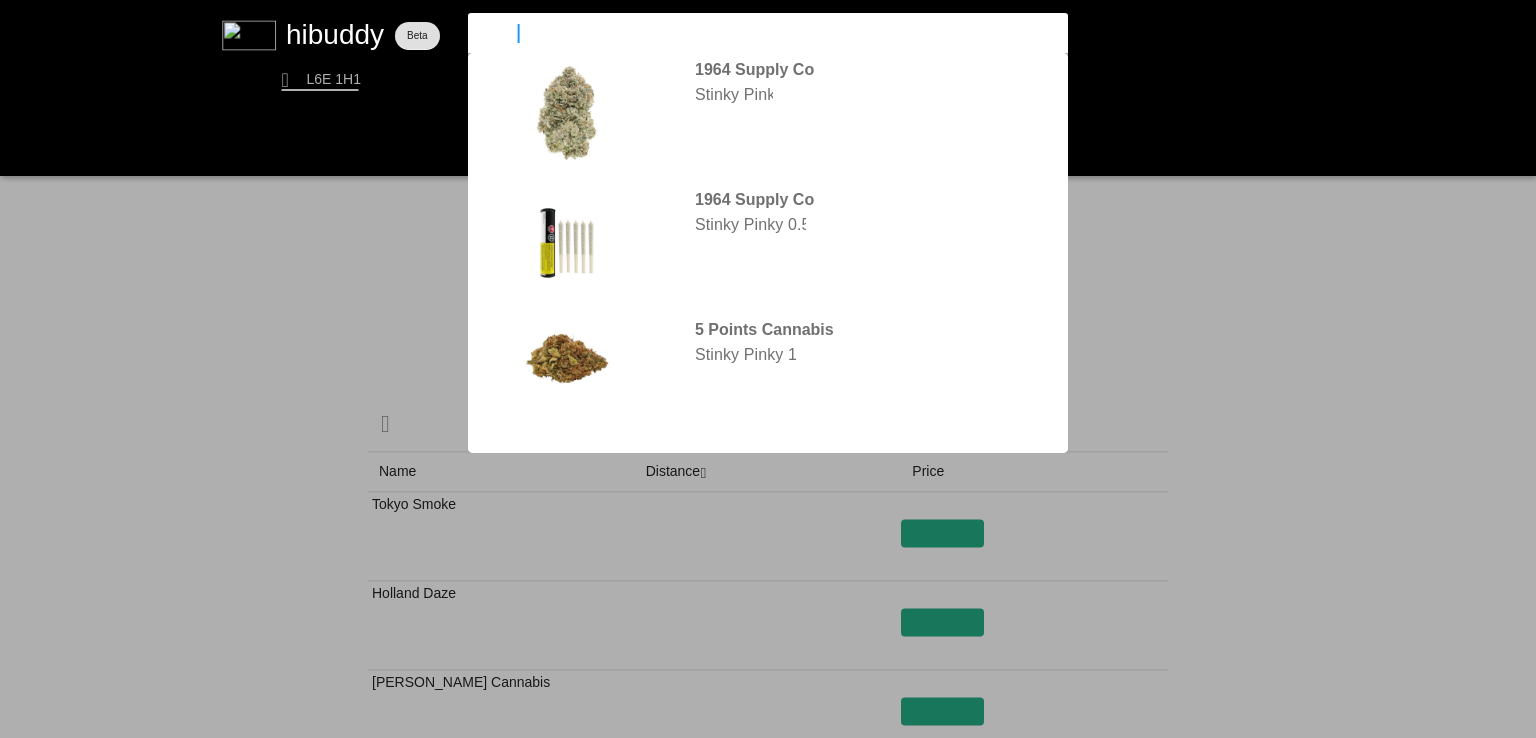 type on "stinky" 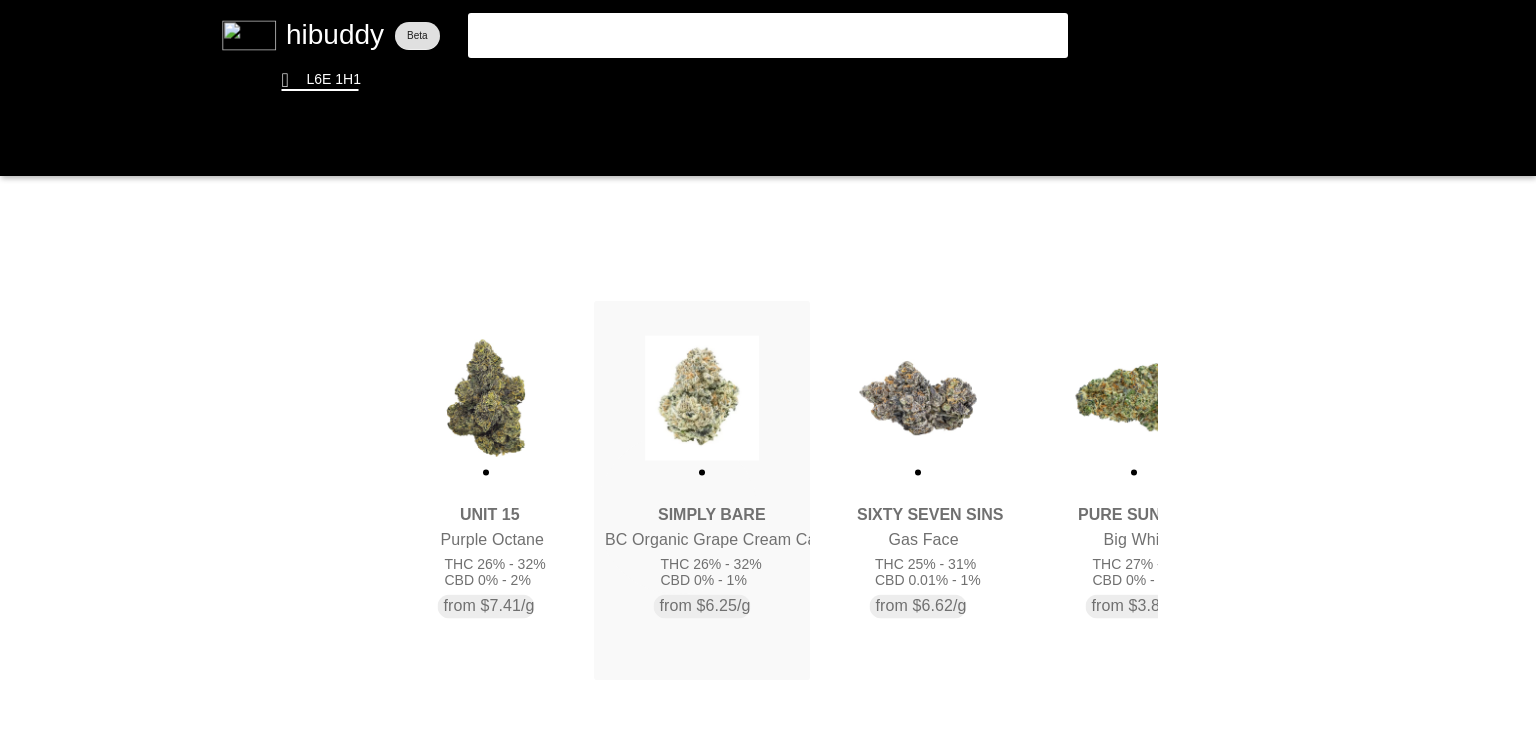 click at bounding box center [768, 369] 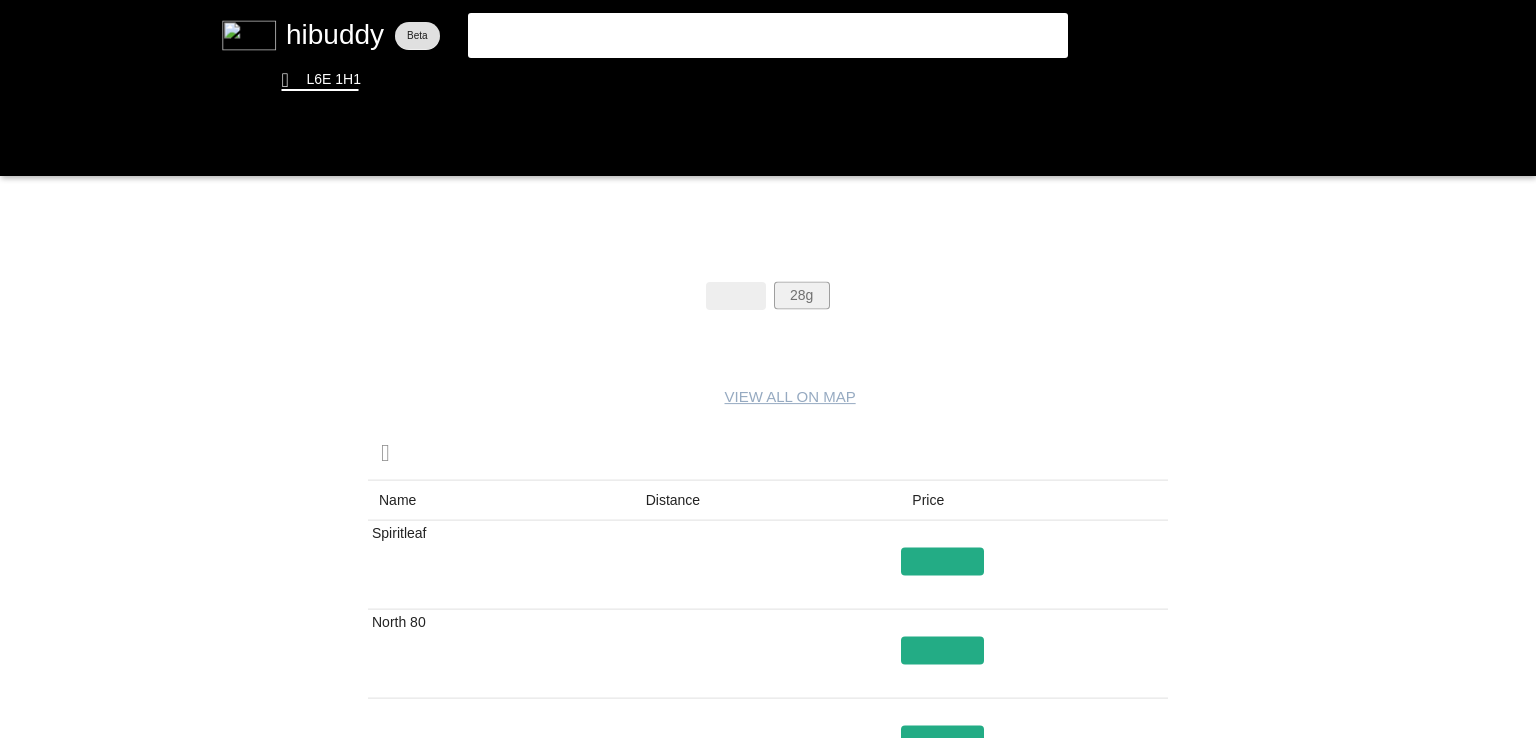 click at bounding box center (768, 369) 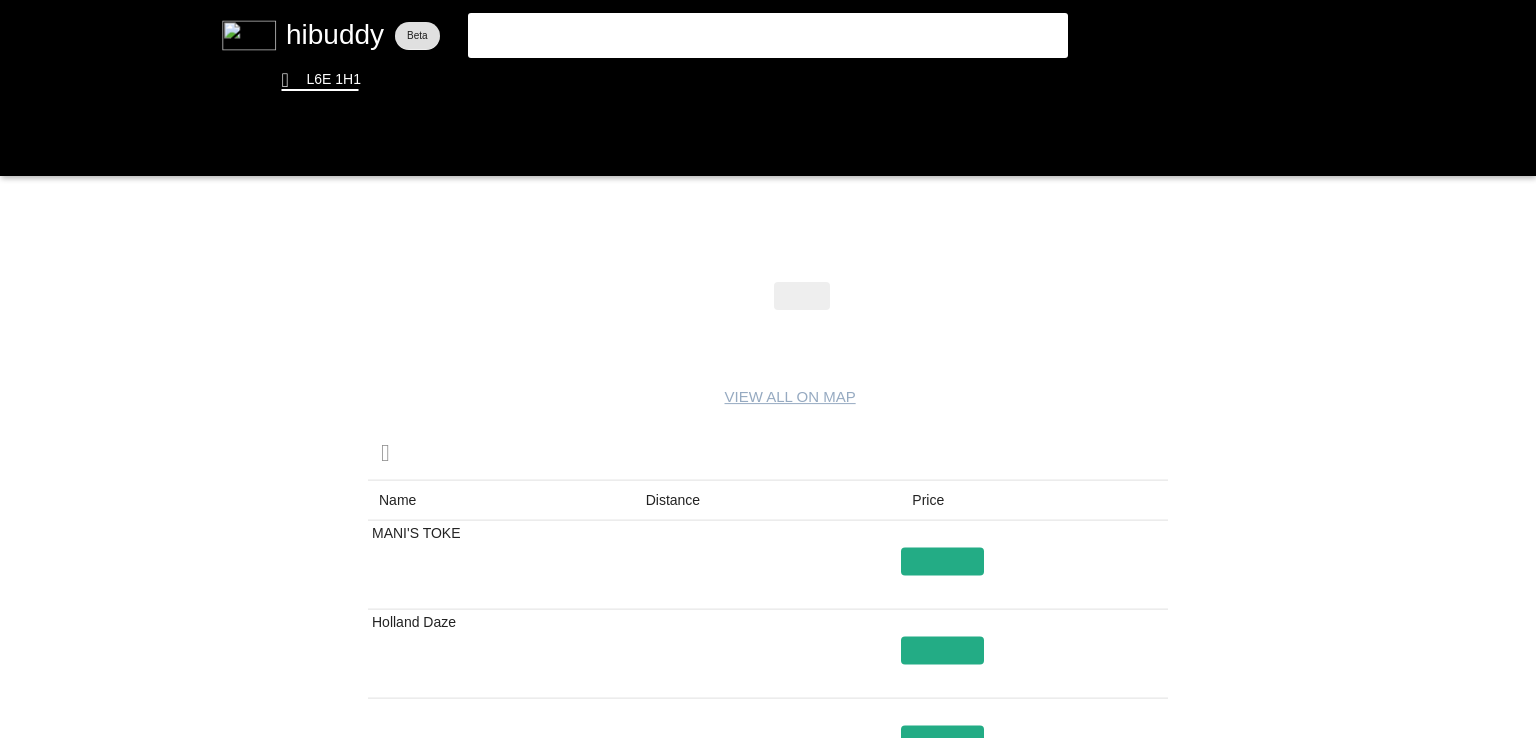 click at bounding box center (768, 369) 